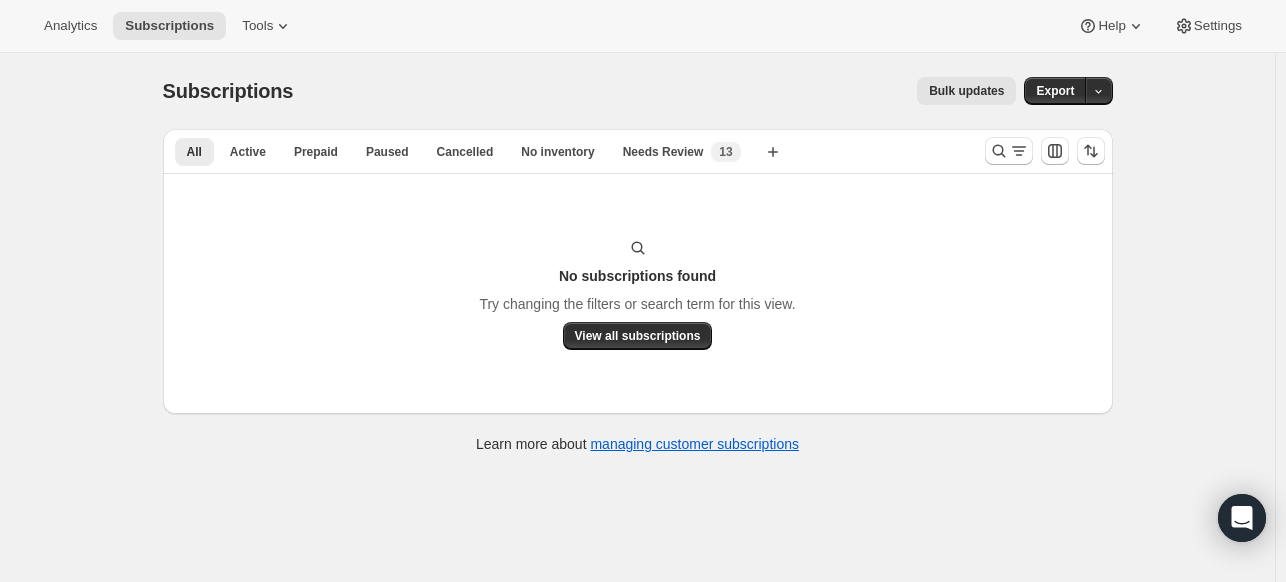 scroll, scrollTop: 0, scrollLeft: 0, axis: both 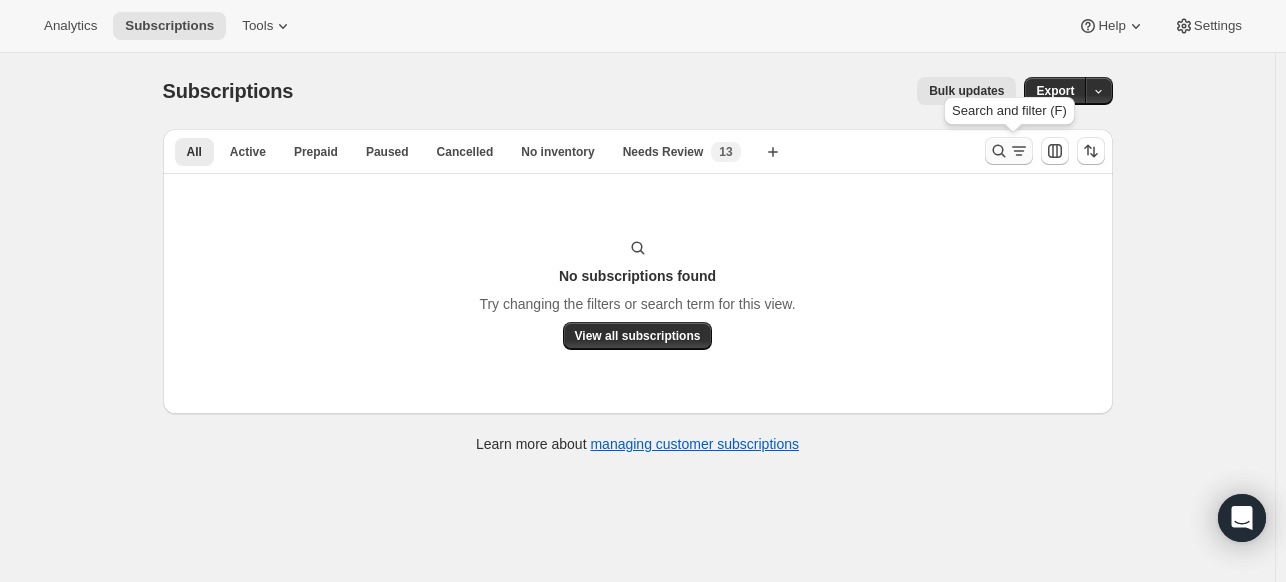 click 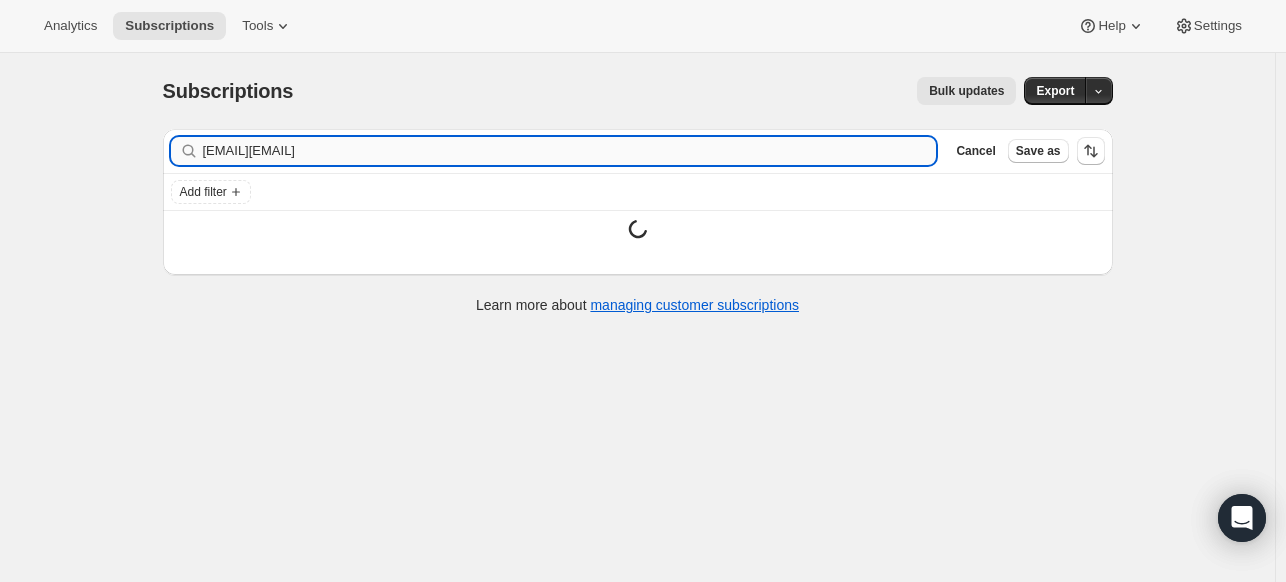 click on "[EMAIL][EMAIL]" at bounding box center (570, 151) 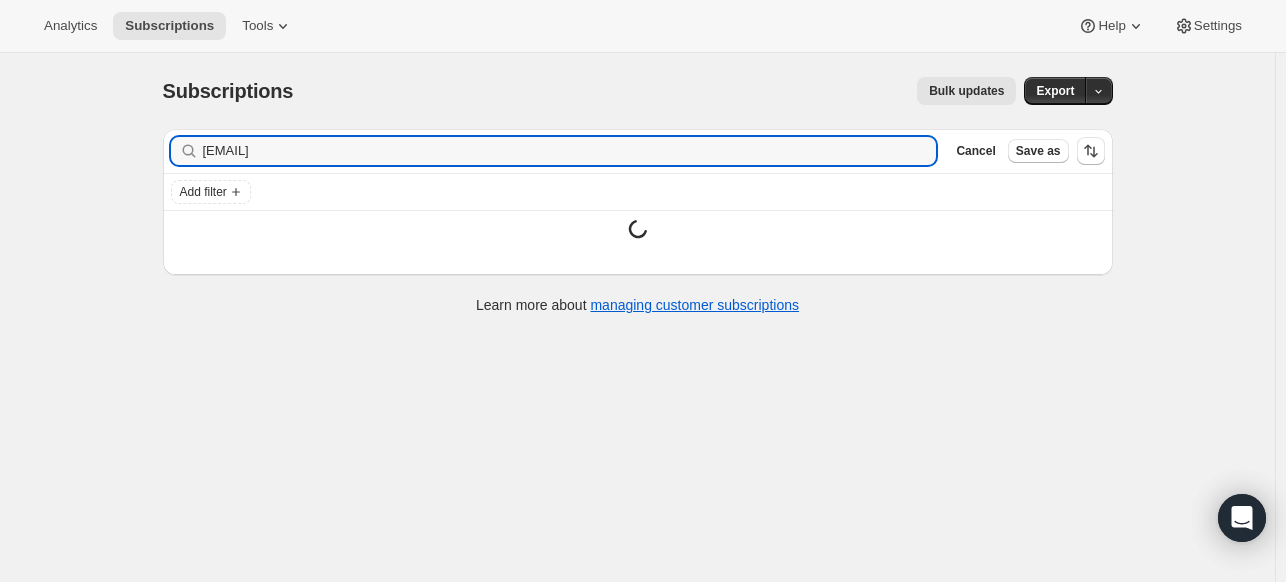 type on "[EMAIL]" 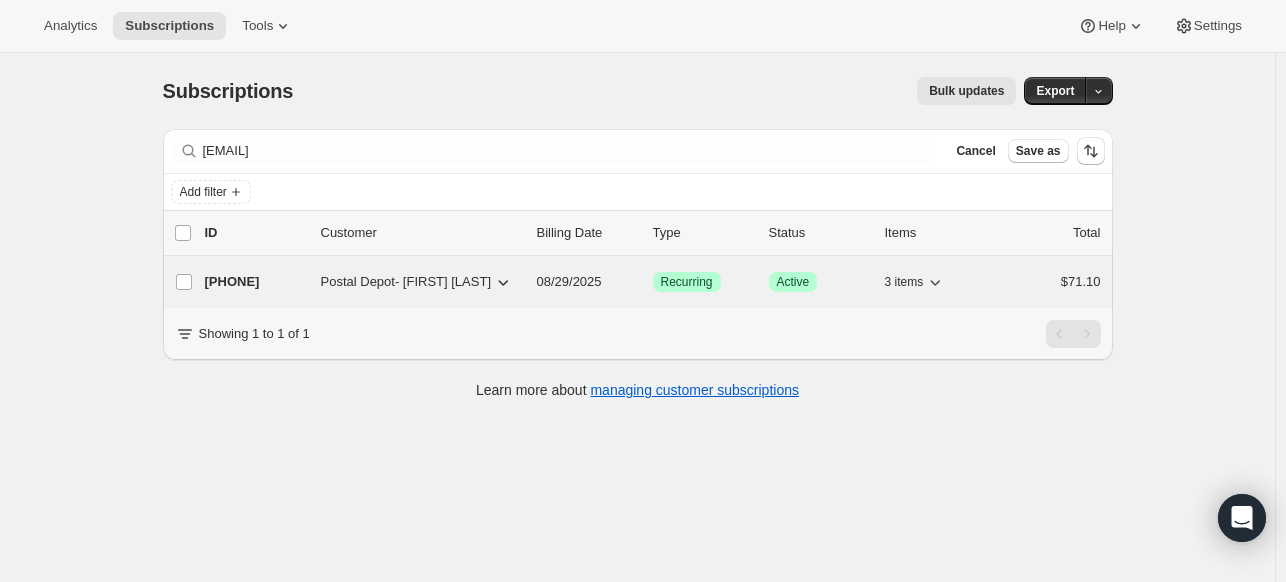 click on "[PHONE]" at bounding box center [255, 282] 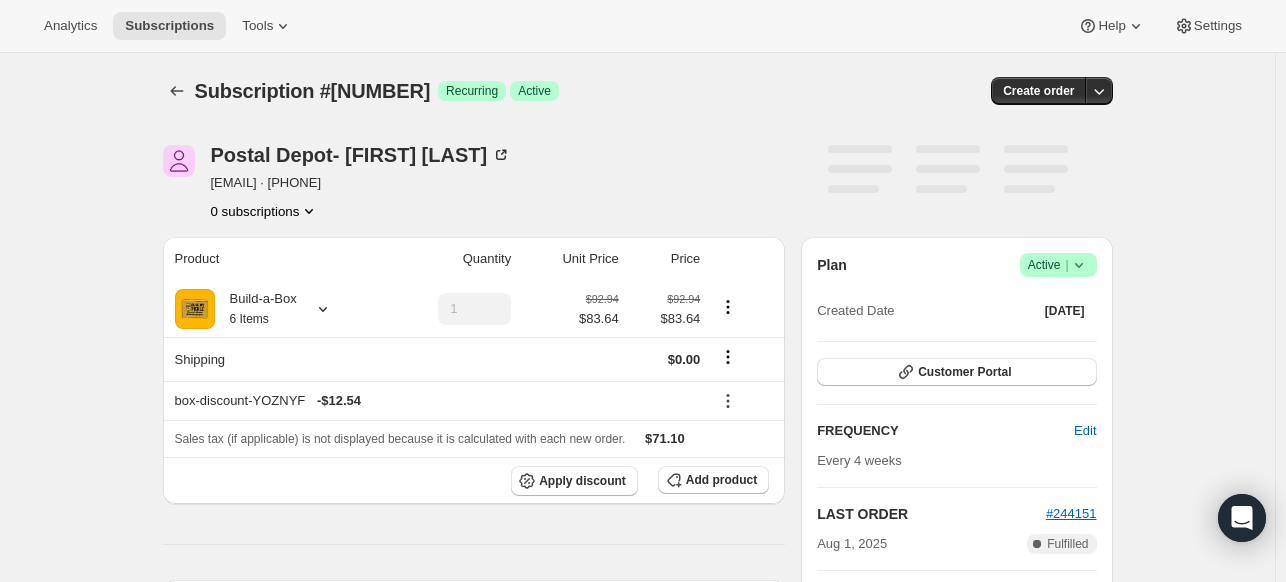 click 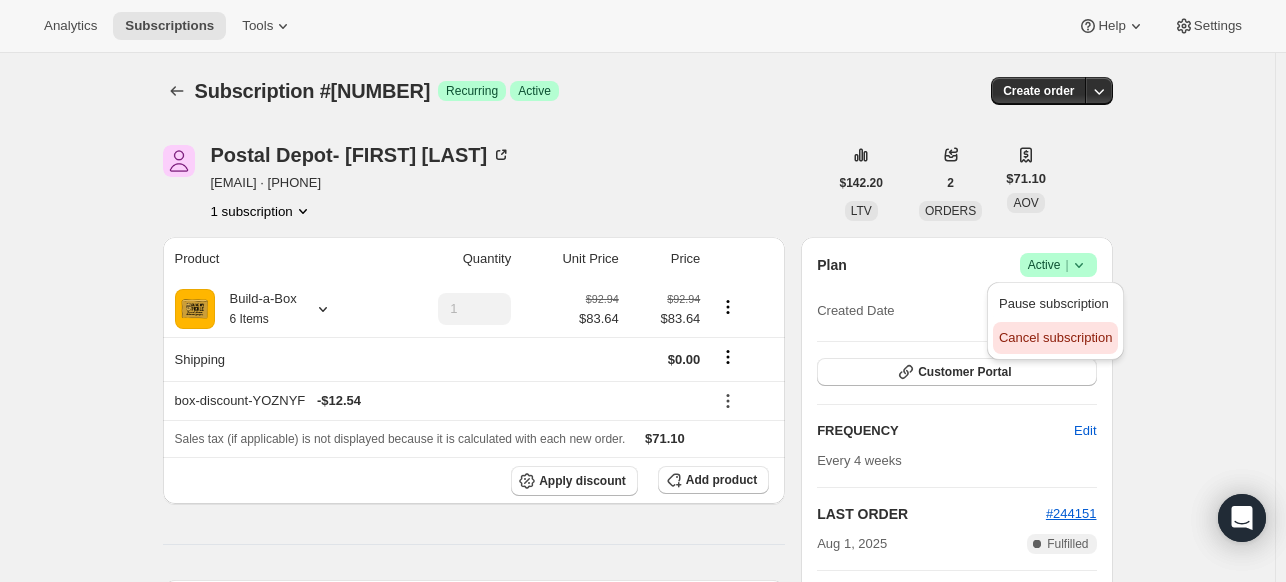 click on "Cancel subscription" at bounding box center [1055, 337] 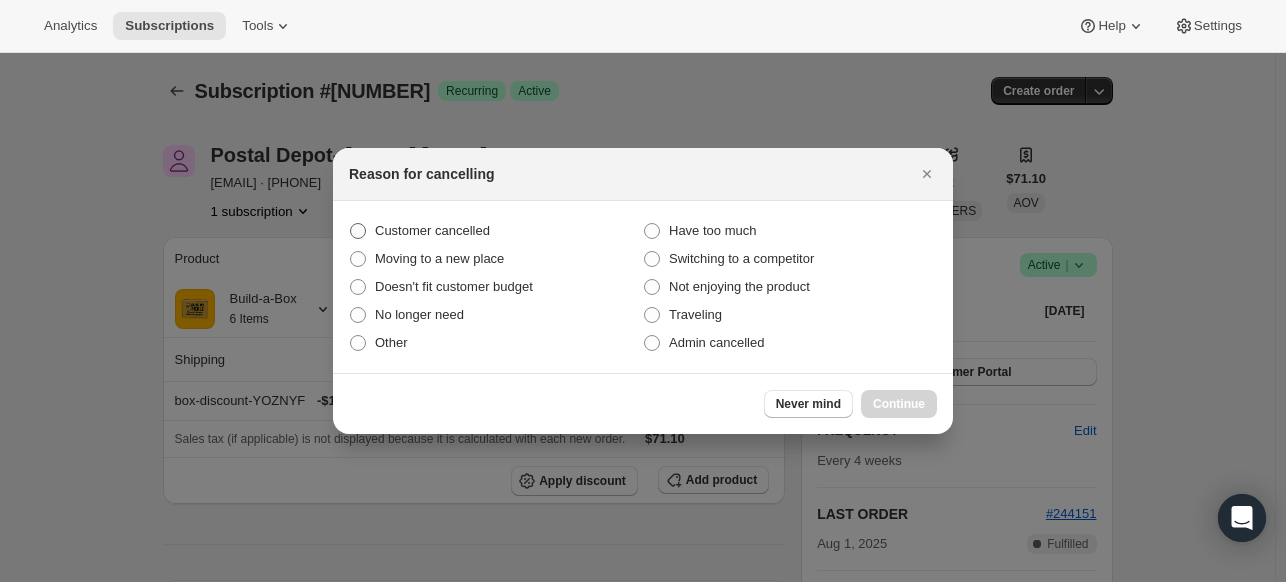 click on "Customer cancelled" at bounding box center [432, 230] 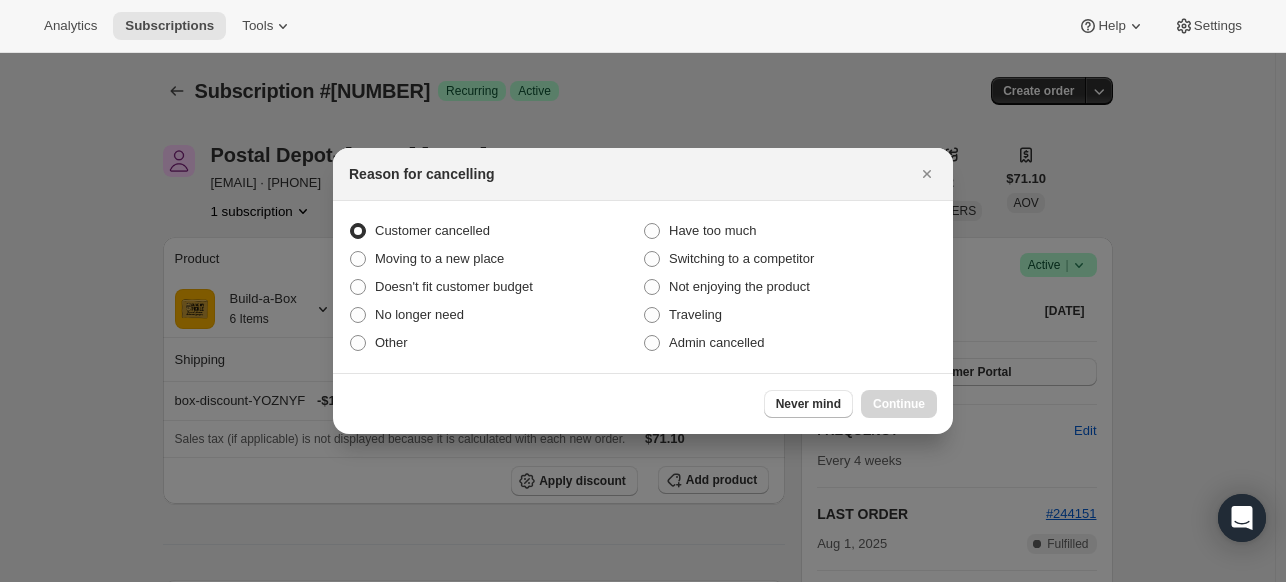 radio on "true" 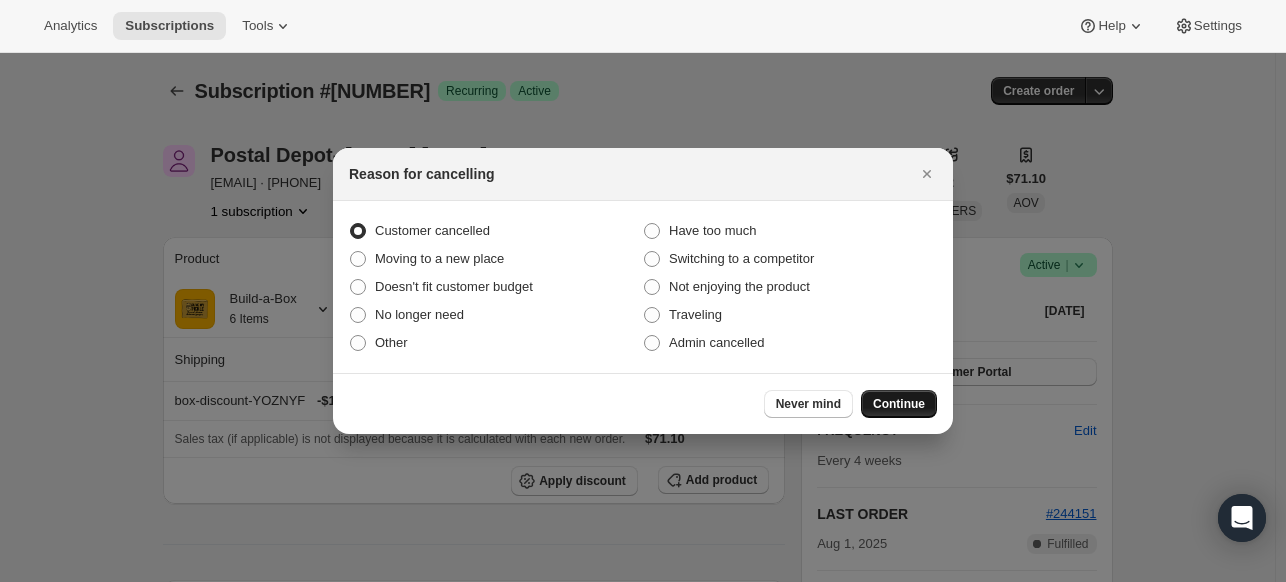 click on "Continue" at bounding box center (899, 404) 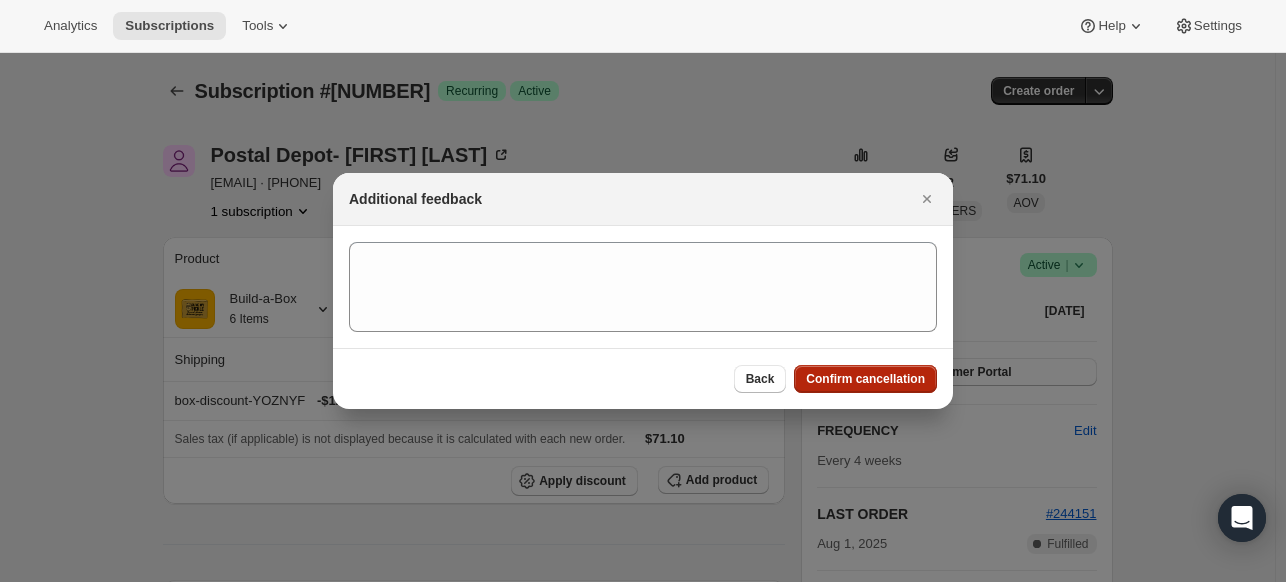 click on "Confirm cancellation" at bounding box center [865, 379] 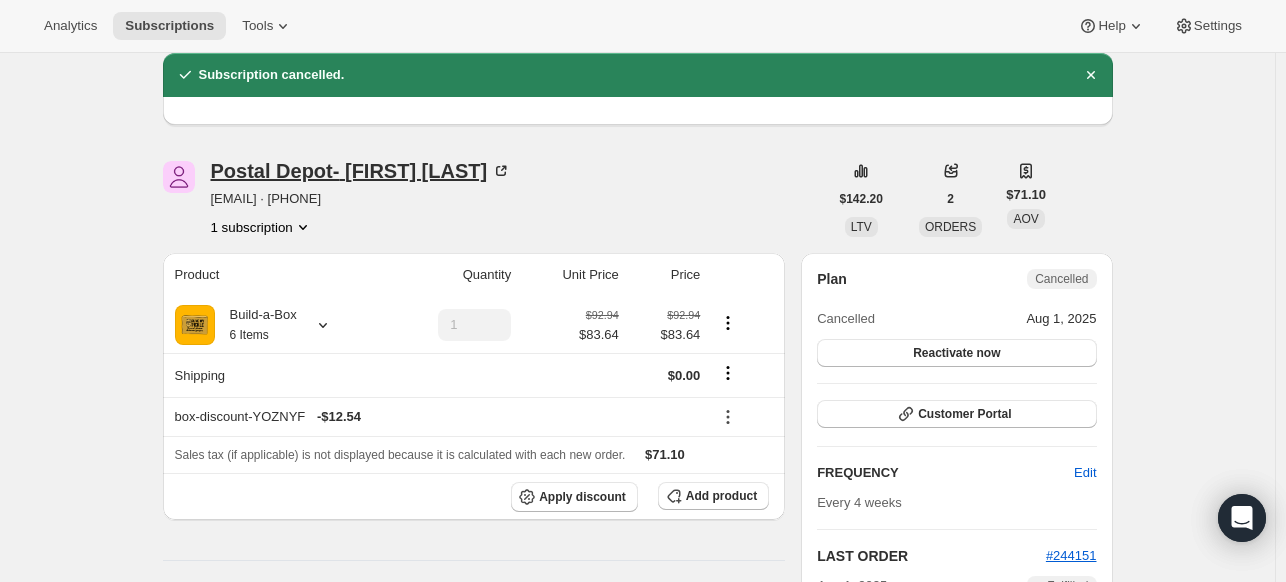 scroll, scrollTop: 0, scrollLeft: 0, axis: both 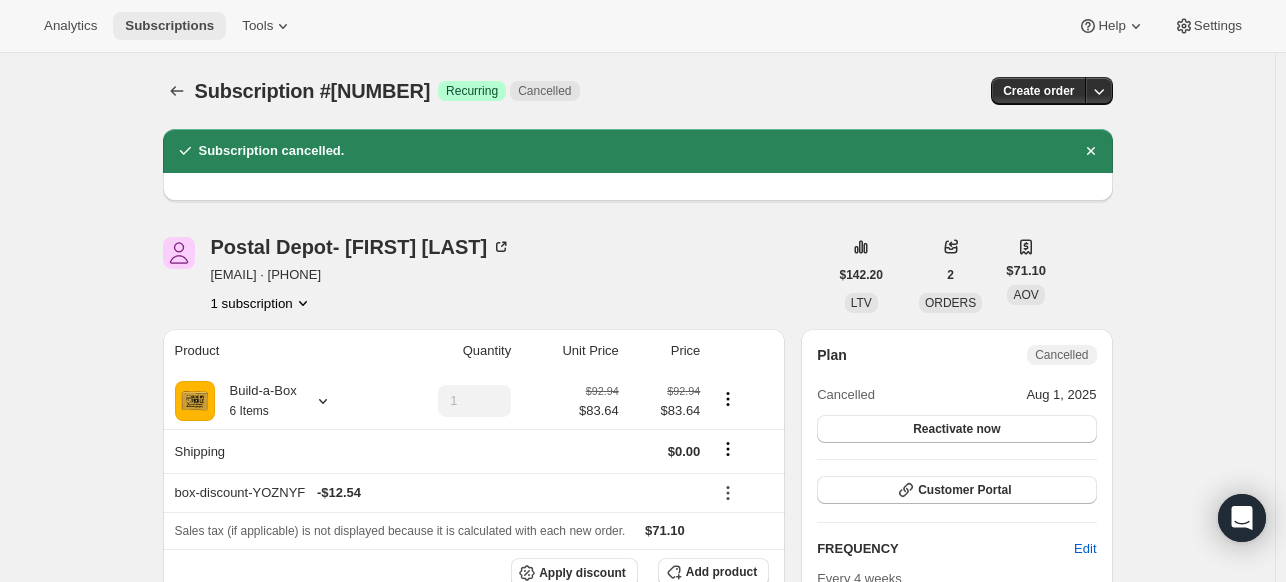 click on "Subscriptions" at bounding box center [169, 26] 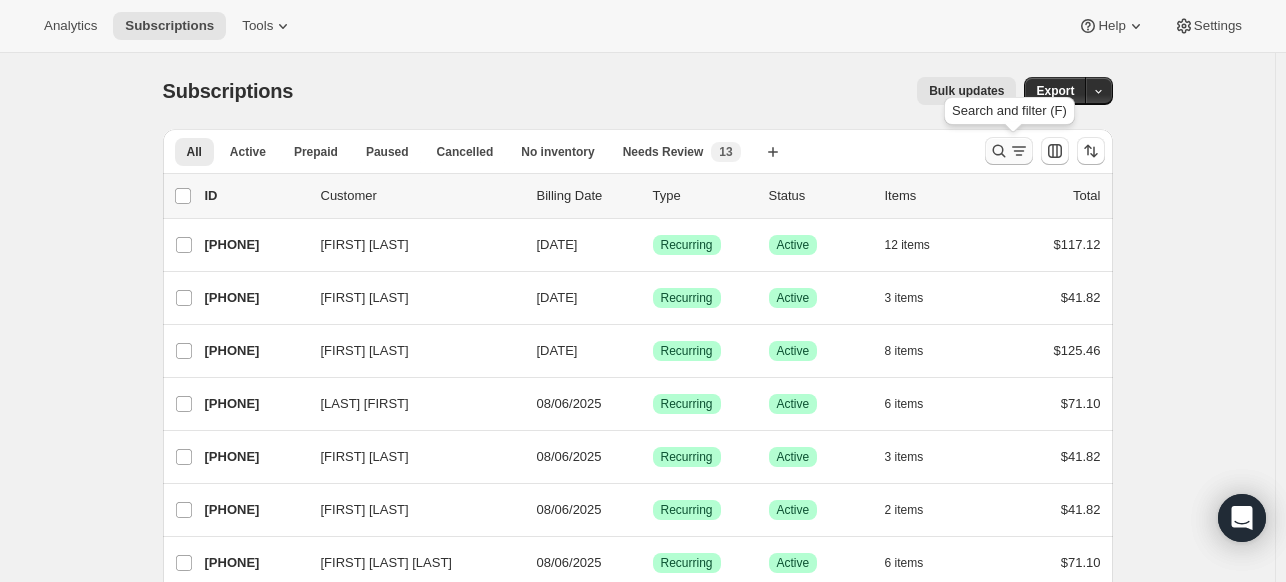 click 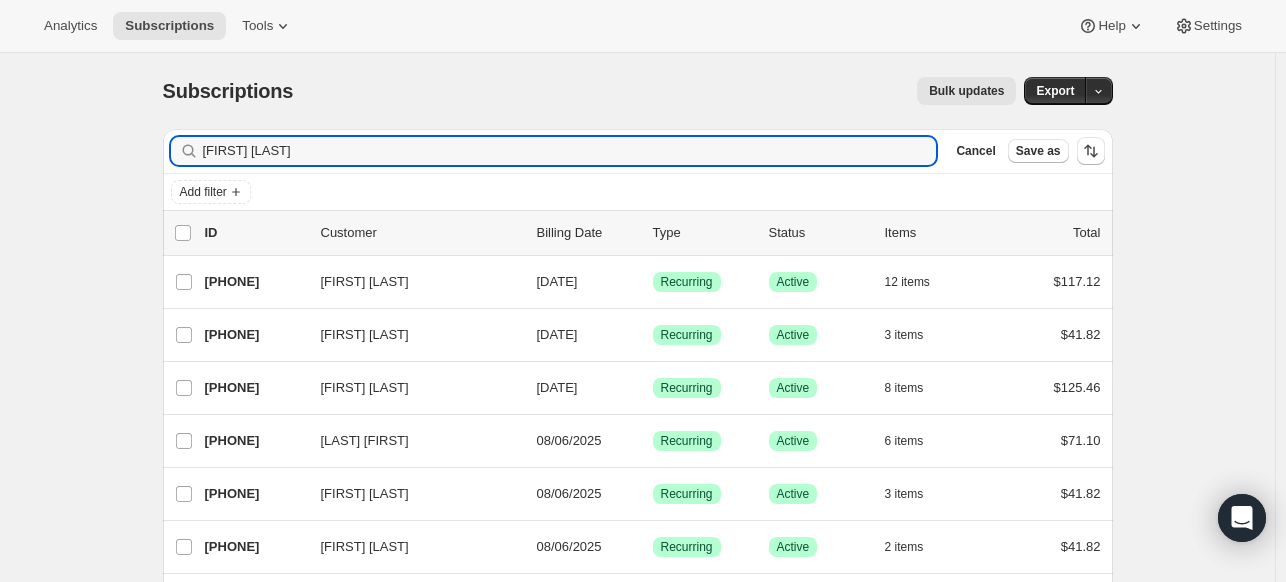 type on "[FIRST] [LAST]" 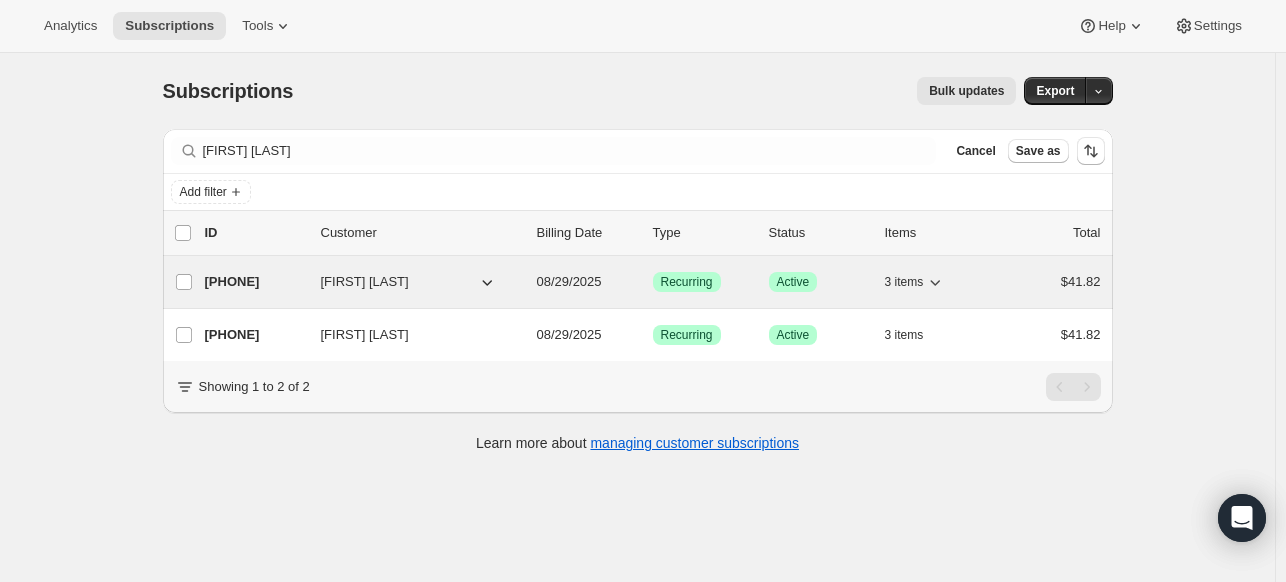 drag, startPoint x: 256, startPoint y: 289, endPoint x: 232, endPoint y: 289, distance: 24 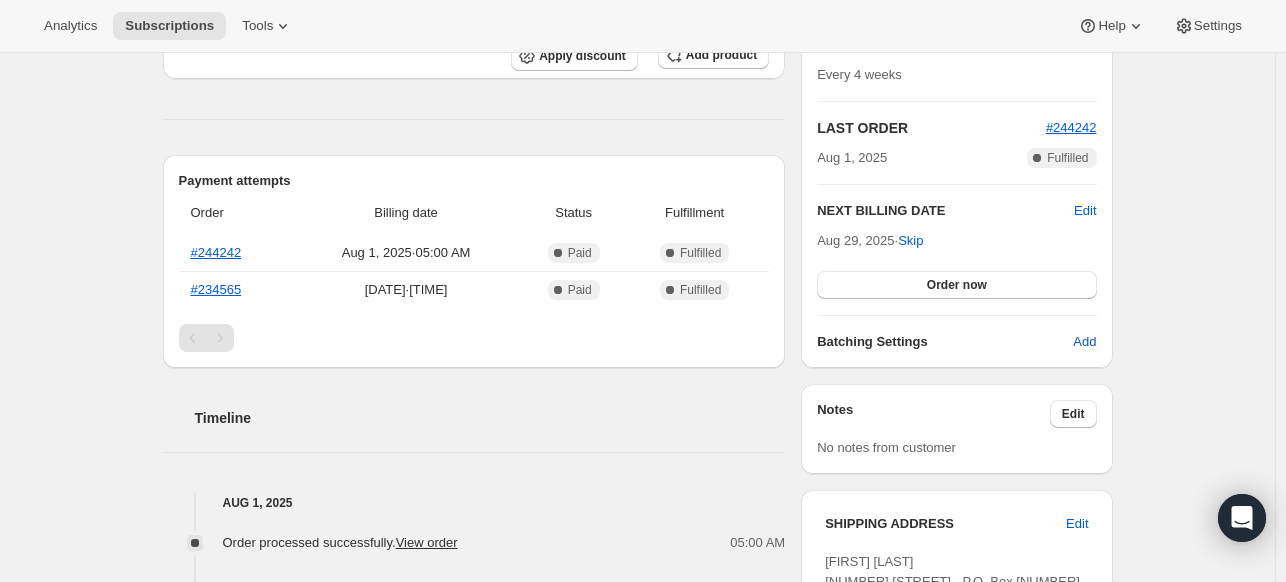 scroll, scrollTop: 200, scrollLeft: 0, axis: vertical 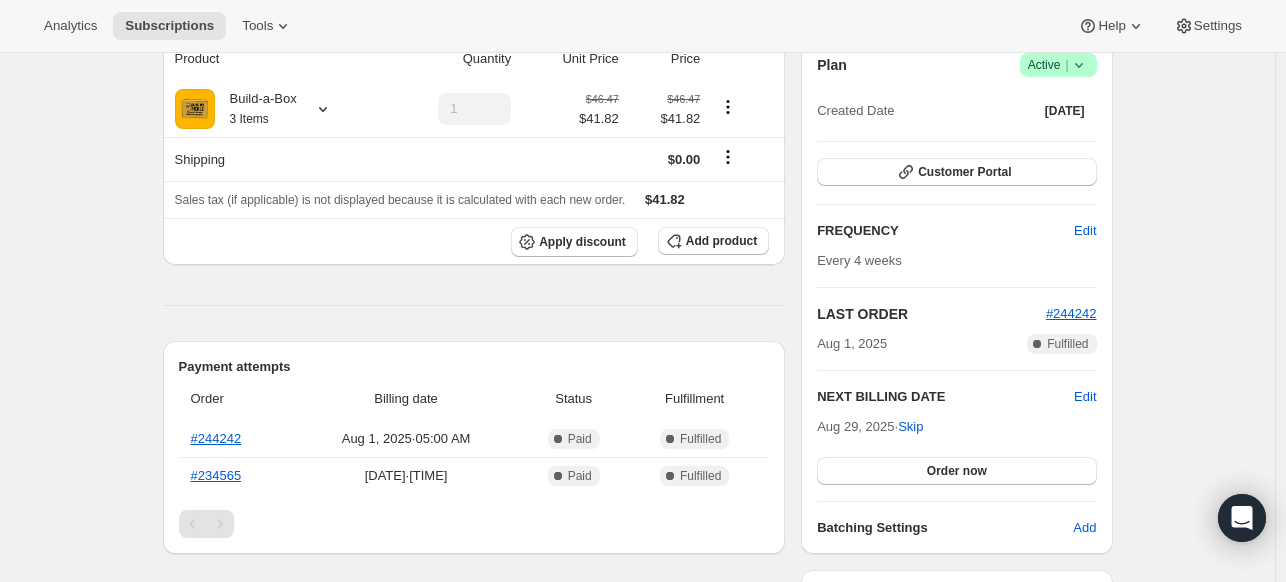 click on "Success Active |" at bounding box center (1058, 65) 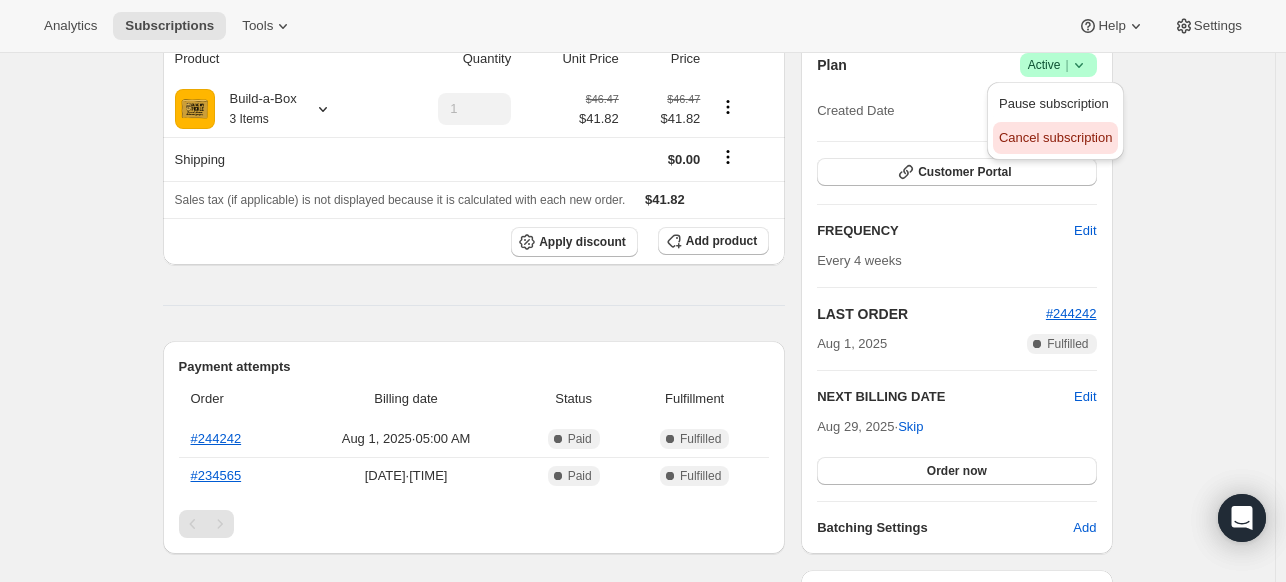 click on "Cancel subscription" at bounding box center [1055, 137] 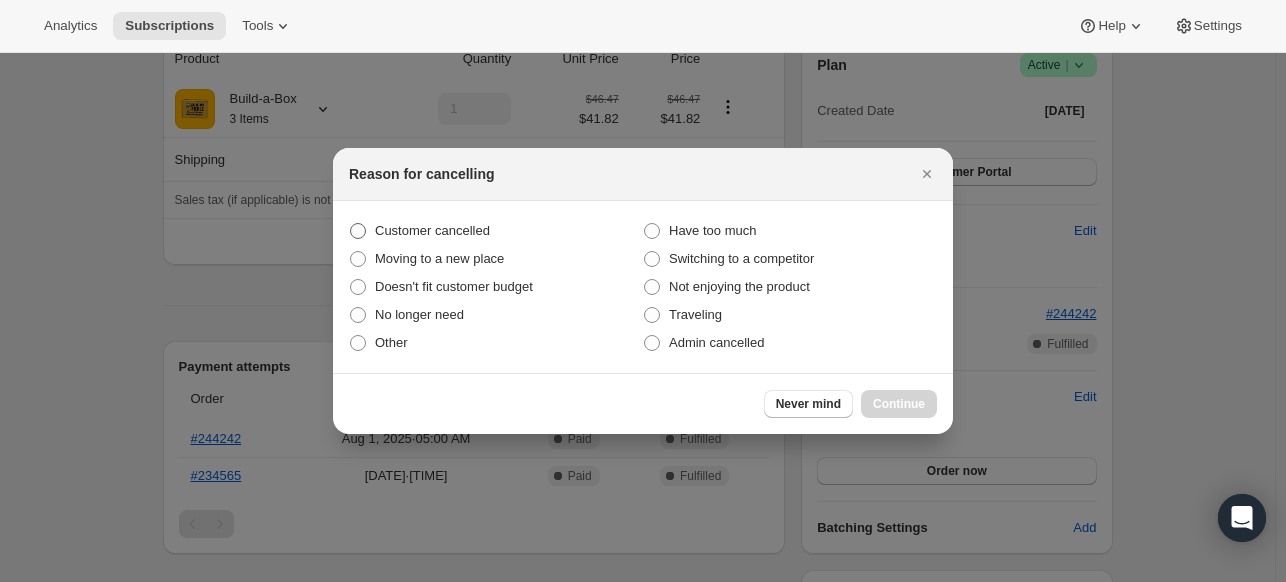 click on "Customer cancelled" at bounding box center [432, 230] 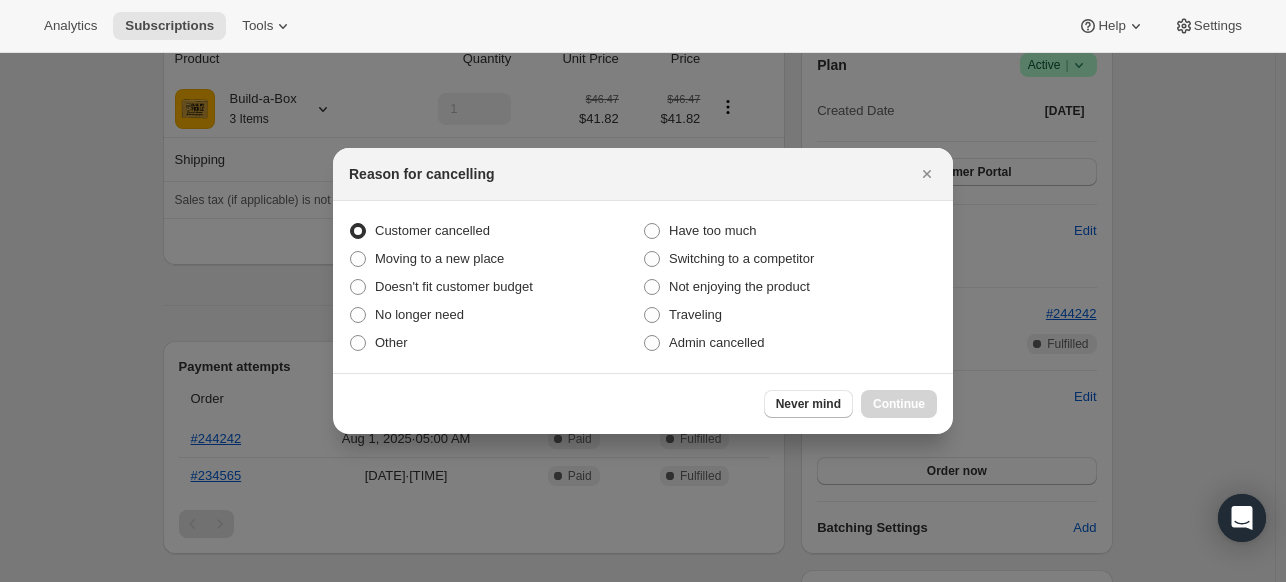 radio on "true" 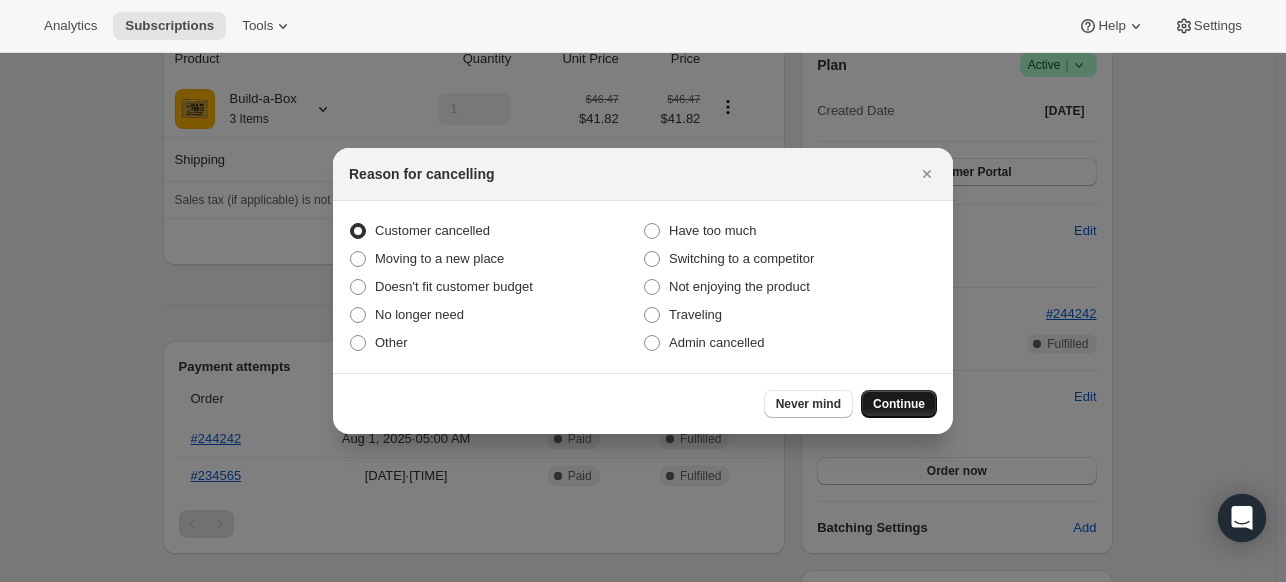 click on "Continue" at bounding box center [899, 404] 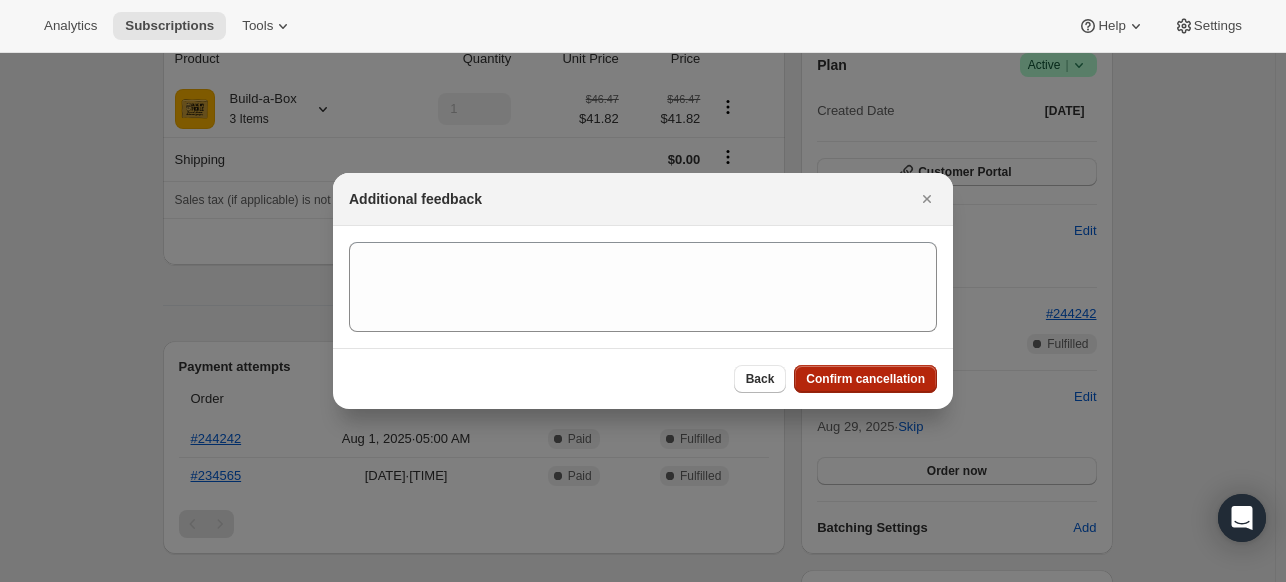 click on "Confirm cancellation" at bounding box center [865, 379] 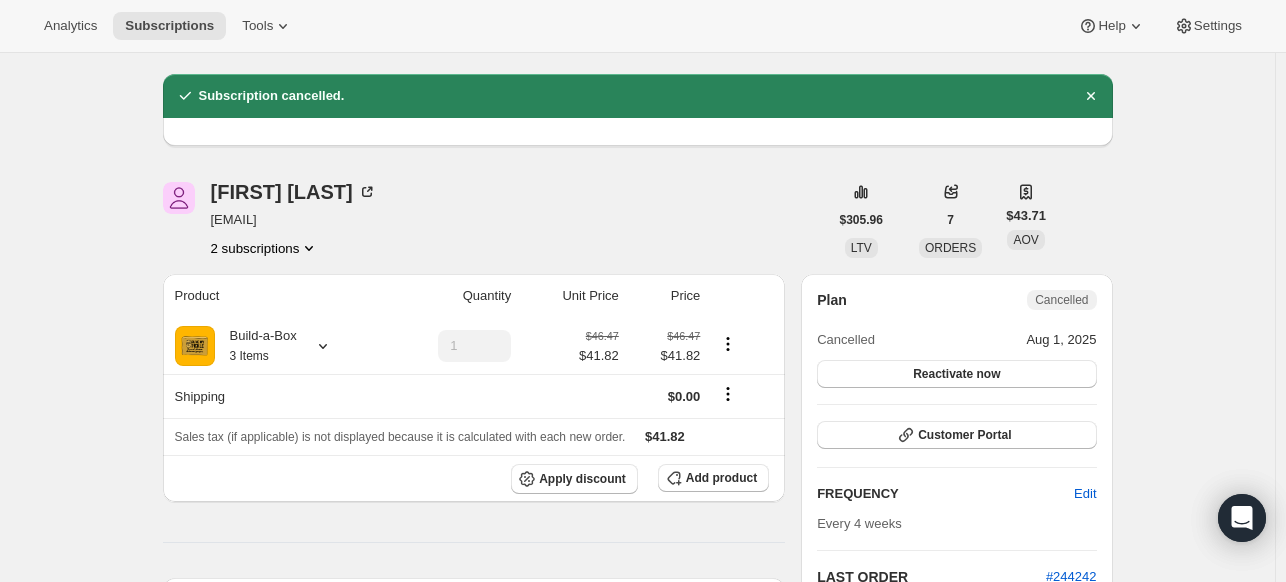 scroll, scrollTop: 0, scrollLeft: 0, axis: both 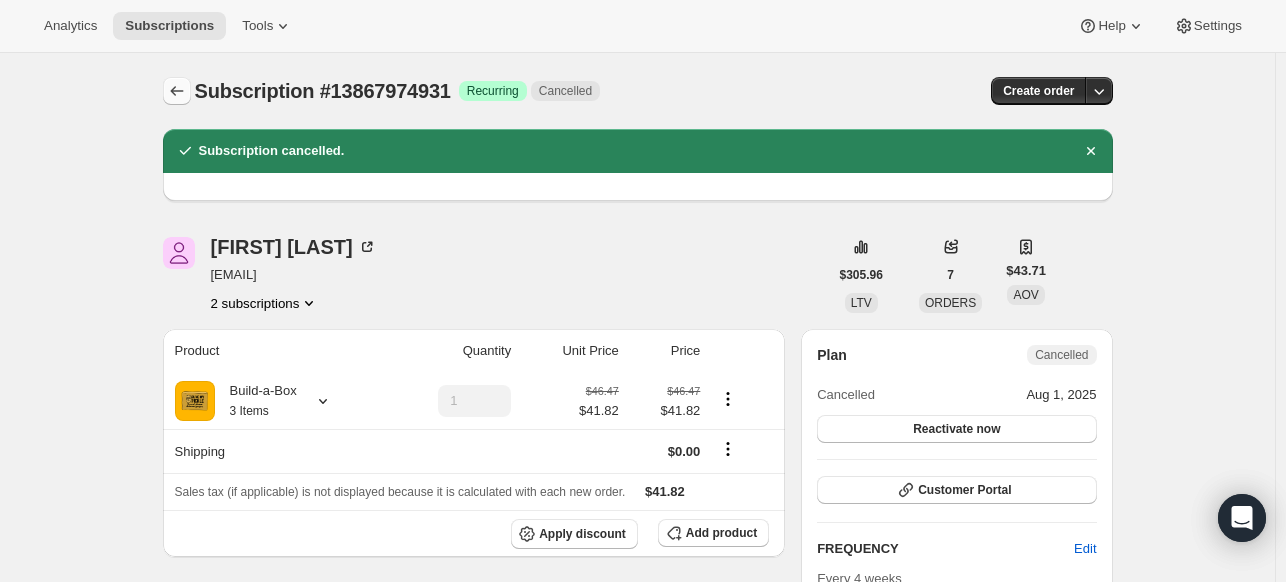 click 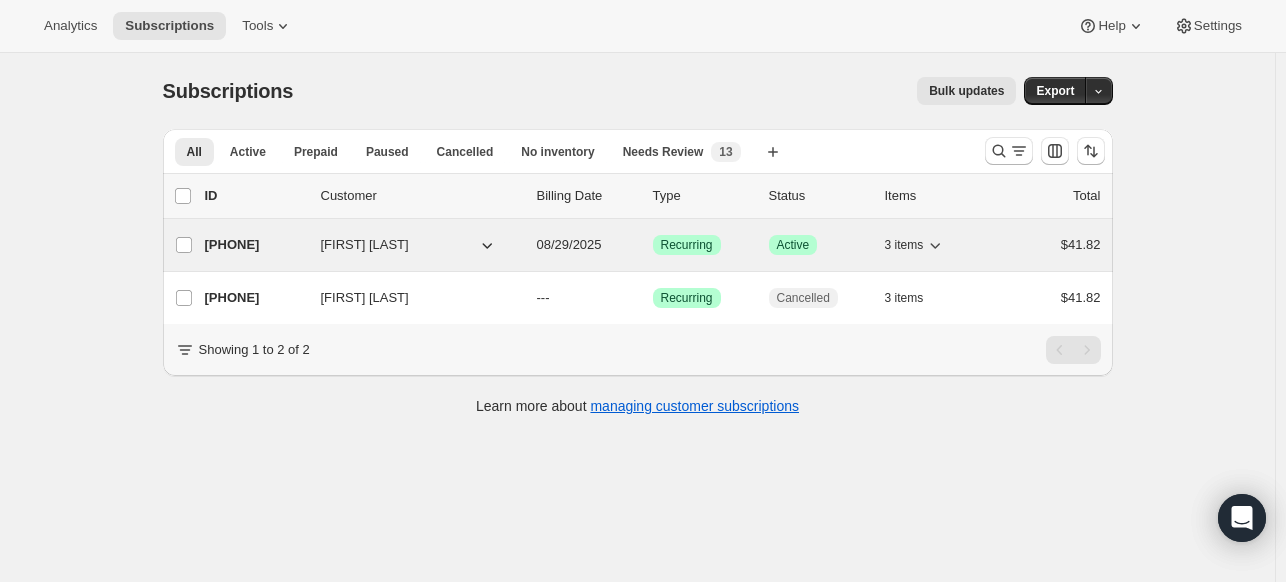 click on "[PHONE]" at bounding box center [255, 245] 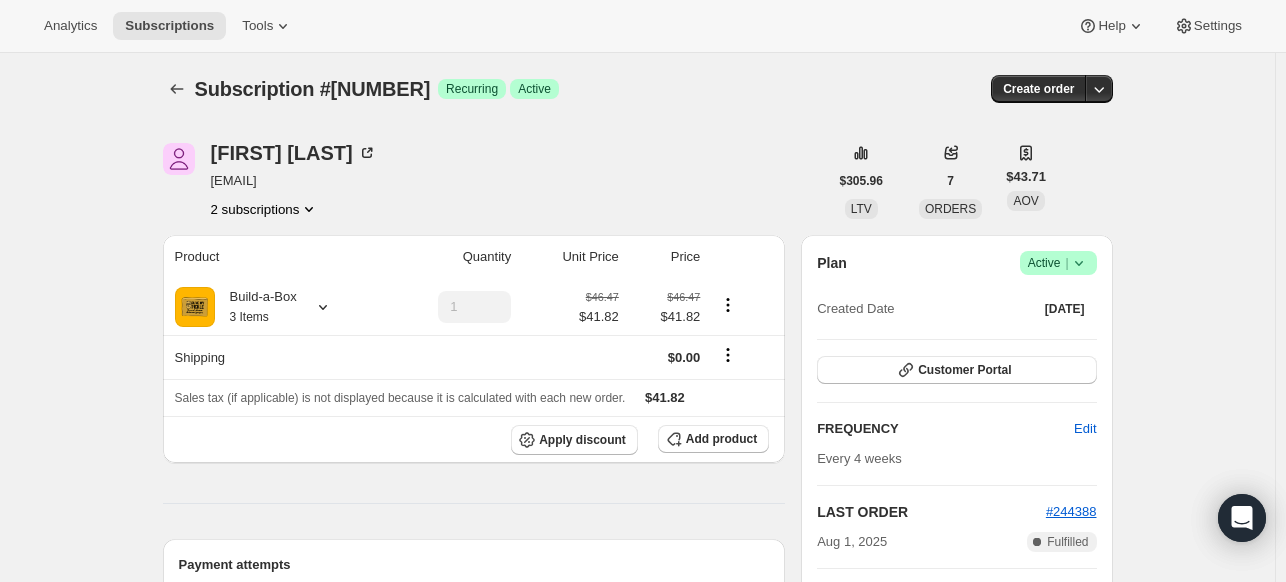scroll, scrollTop: 0, scrollLeft: 0, axis: both 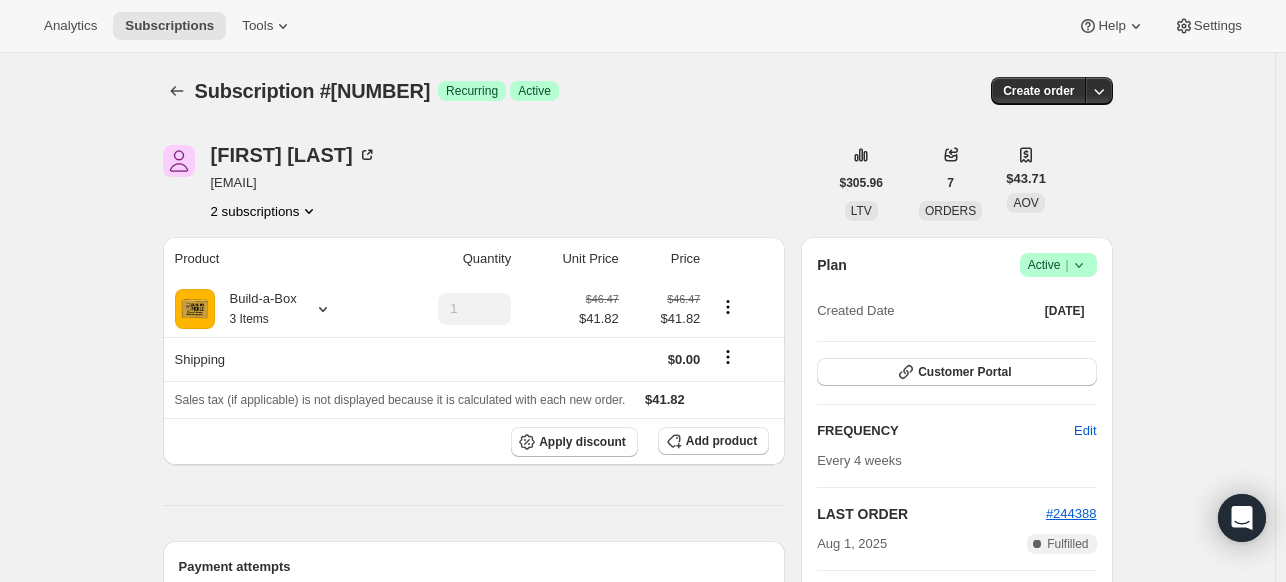click 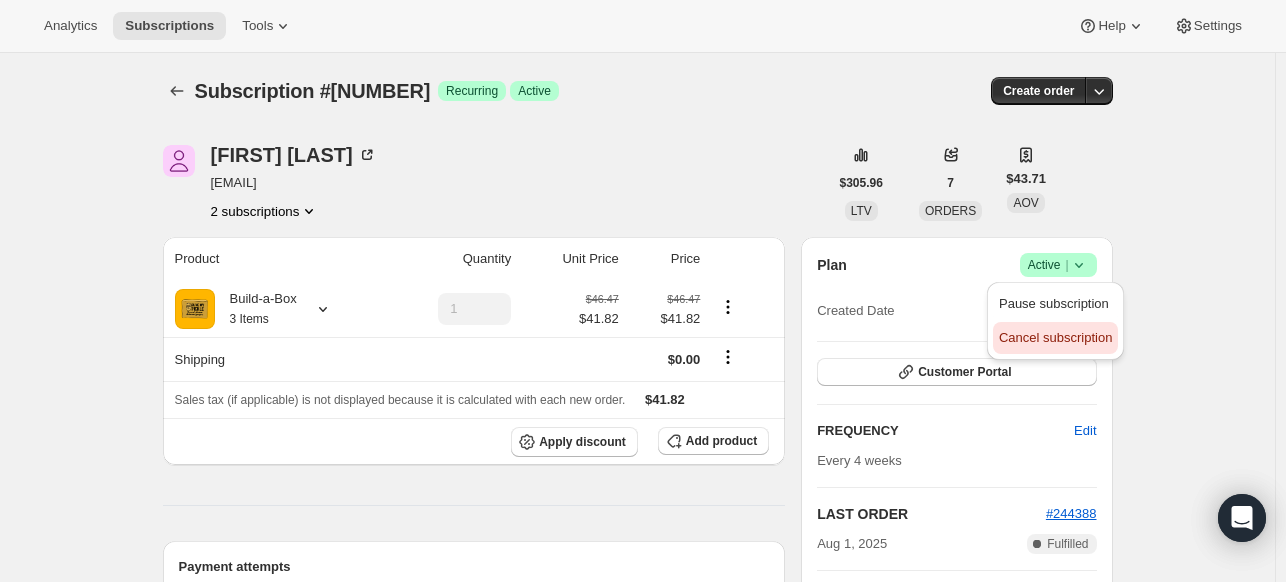 click on "Cancel subscription" at bounding box center (1055, 338) 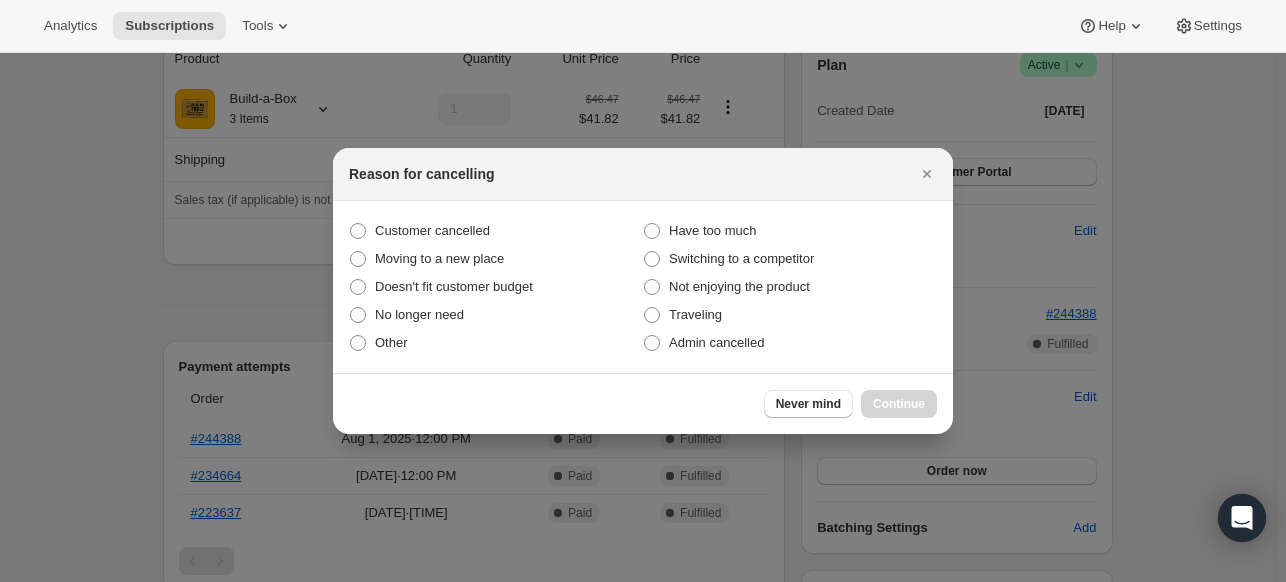 scroll, scrollTop: 0, scrollLeft: 0, axis: both 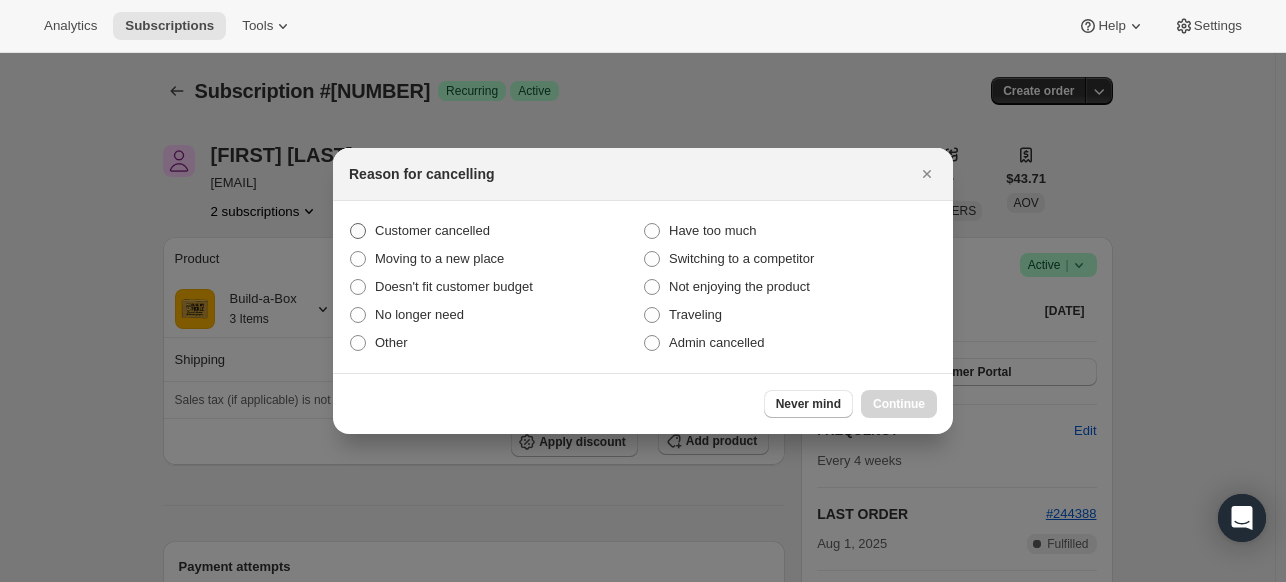 click on "Customer cancelled" at bounding box center [496, 231] 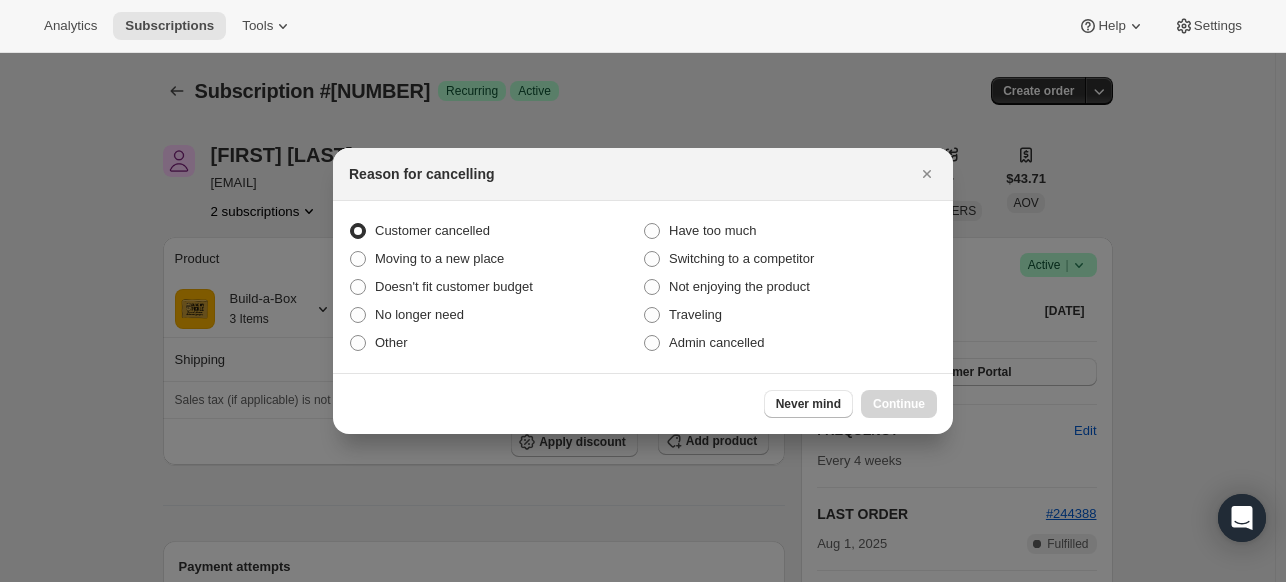 radio on "true" 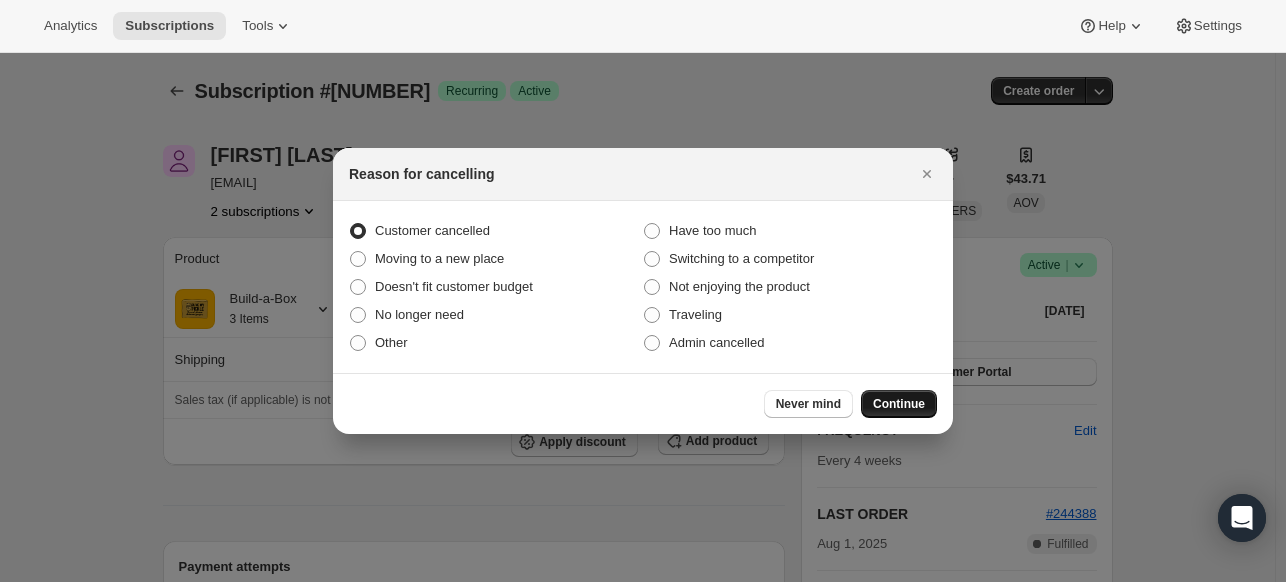 click on "Continue" at bounding box center (899, 404) 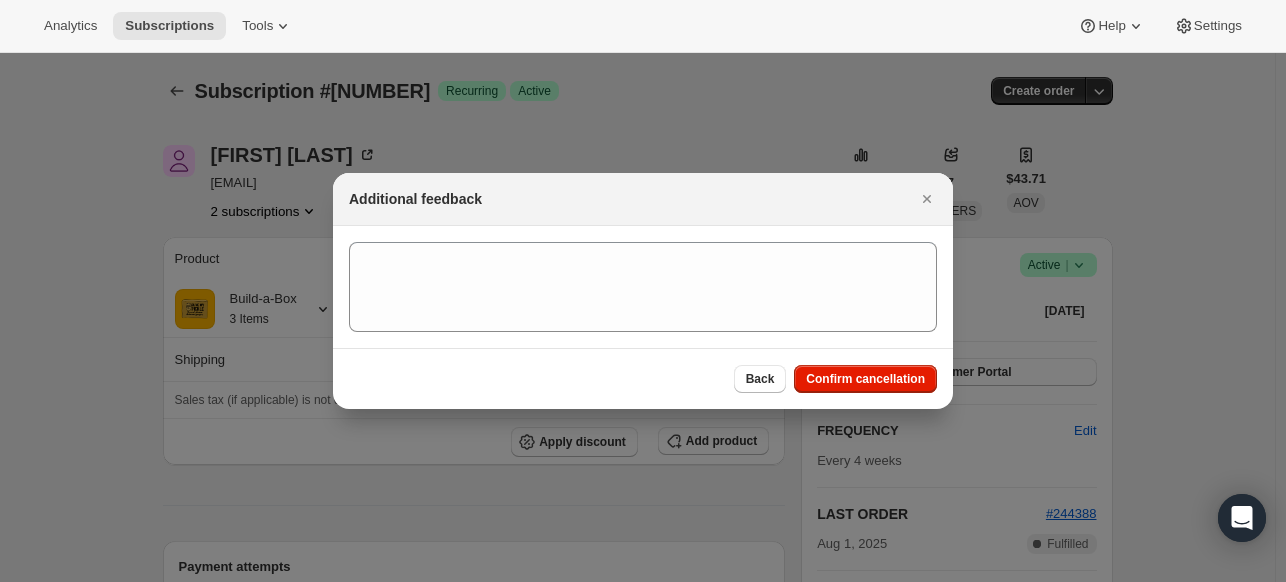 click on "Back Confirm cancellation" at bounding box center [643, 378] 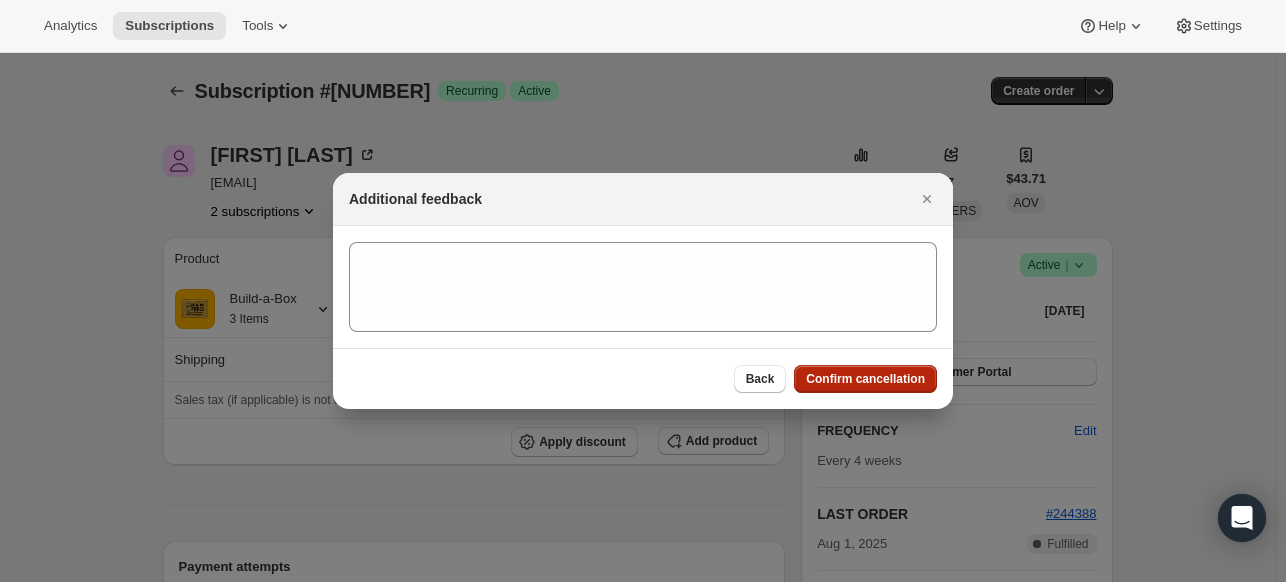 click on "Confirm cancellation" at bounding box center (865, 379) 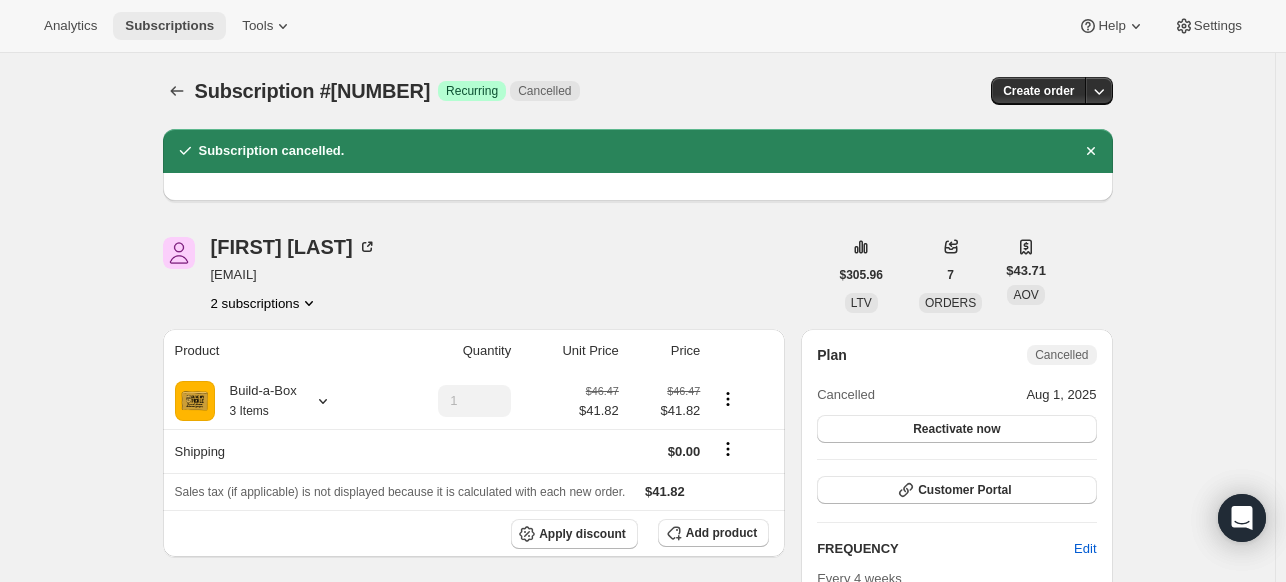 click on "Subscriptions" at bounding box center (169, 26) 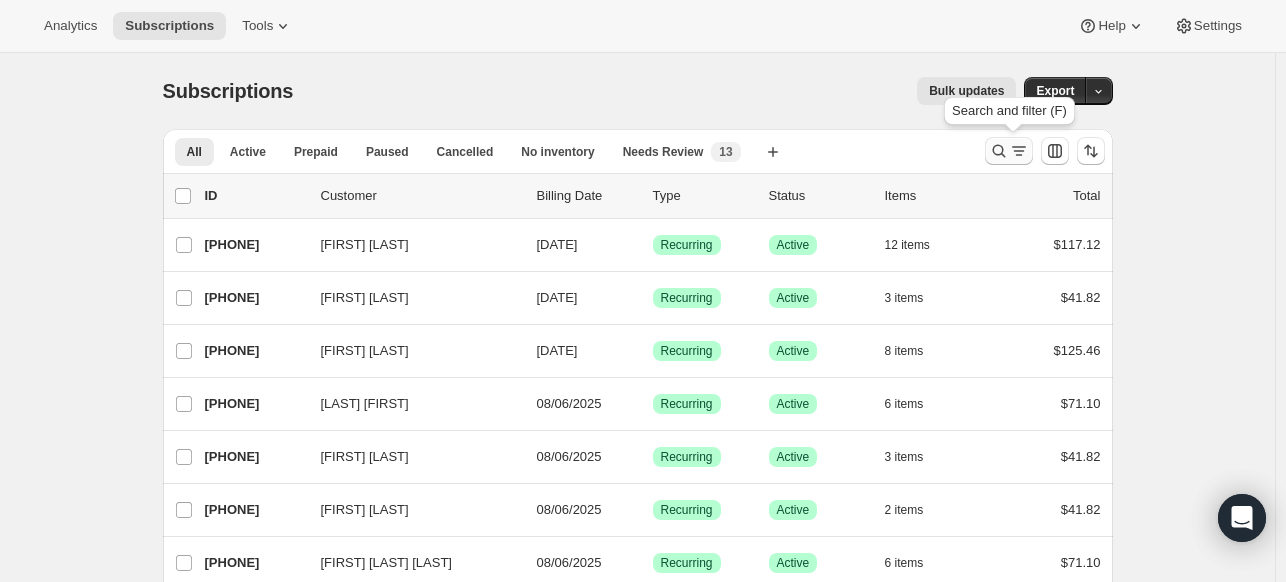 click 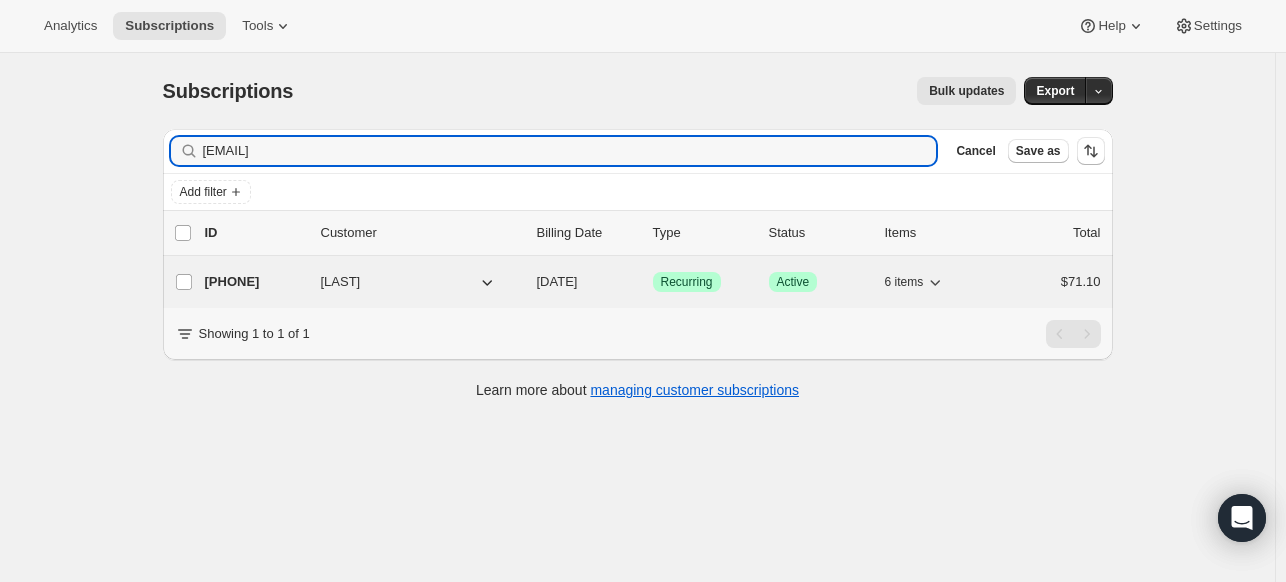 type on "[EMAIL]" 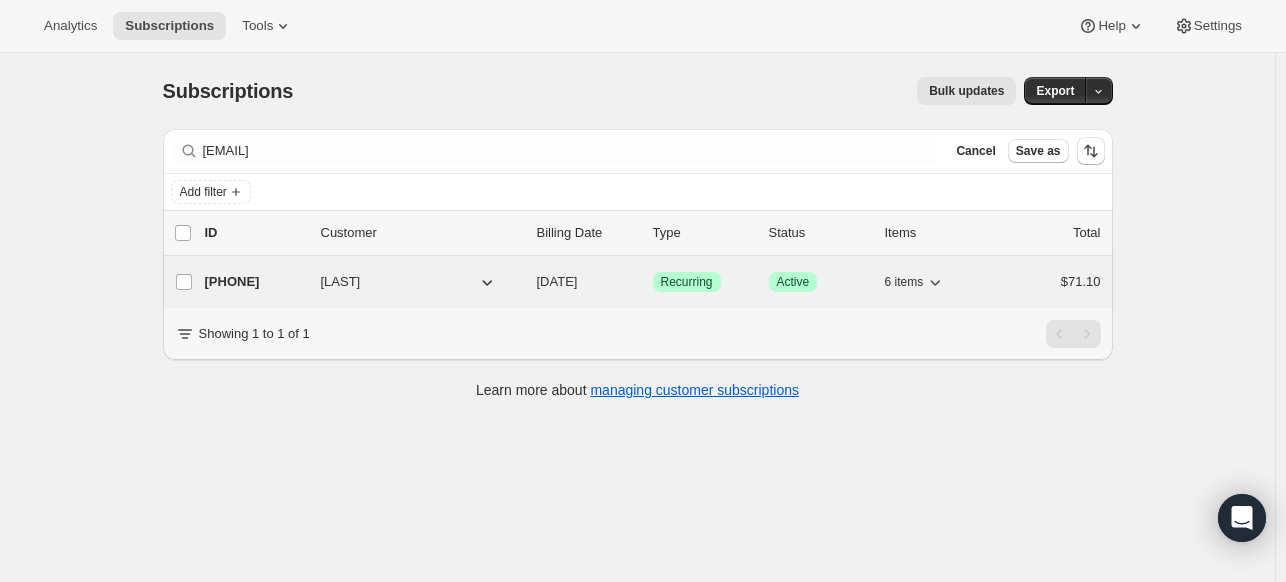 click on "[PHONE]" at bounding box center [255, 282] 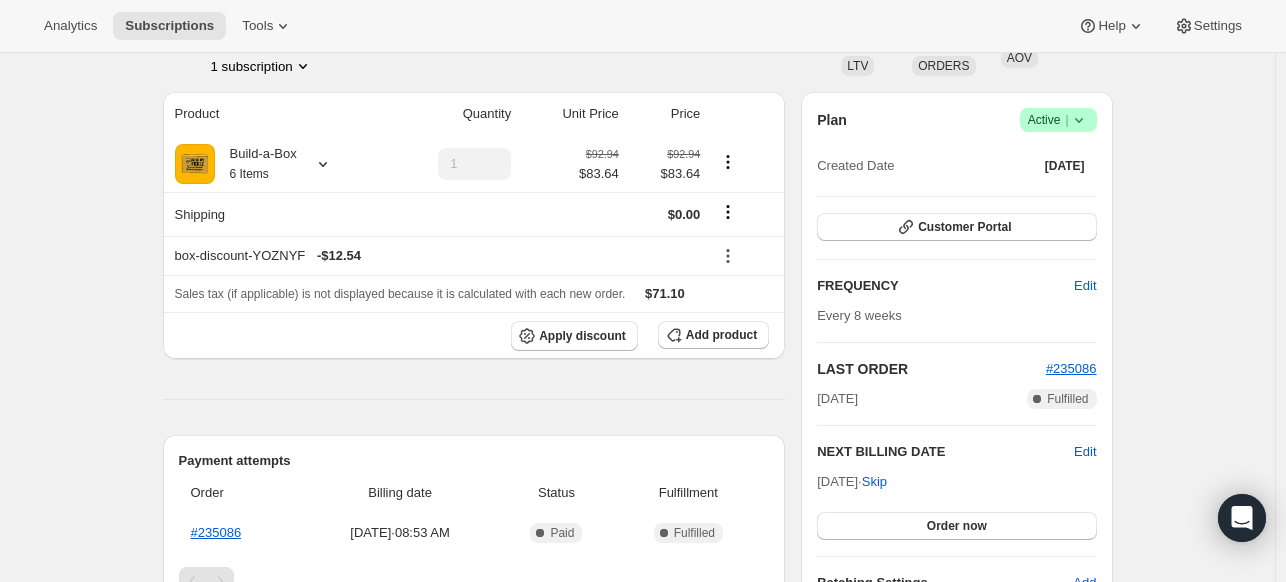 scroll, scrollTop: 0, scrollLeft: 0, axis: both 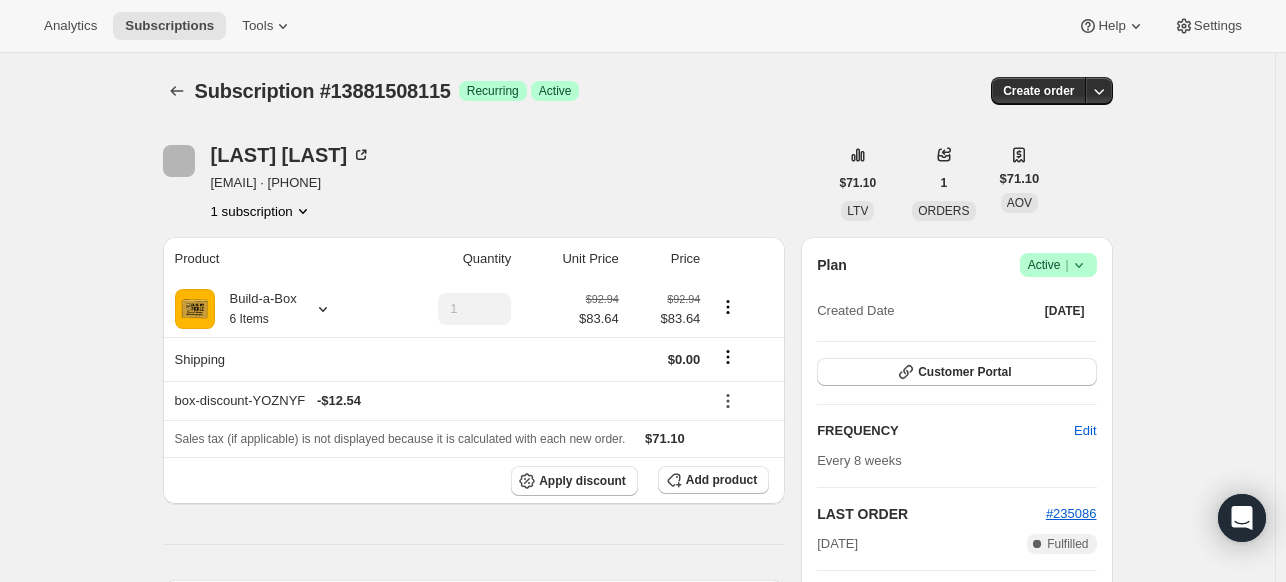 click on "Plan Success Active | Created Date [DATE] Customer Portal FREQUENCY Edit Every 8 weeks LAST ORDER #[NUMBER] [DATE]  Complete Fulfilled NEXT BILLING DATE Edit [DATE]   ·  Skip Order now Batching Settings Add" at bounding box center [956, 495] 